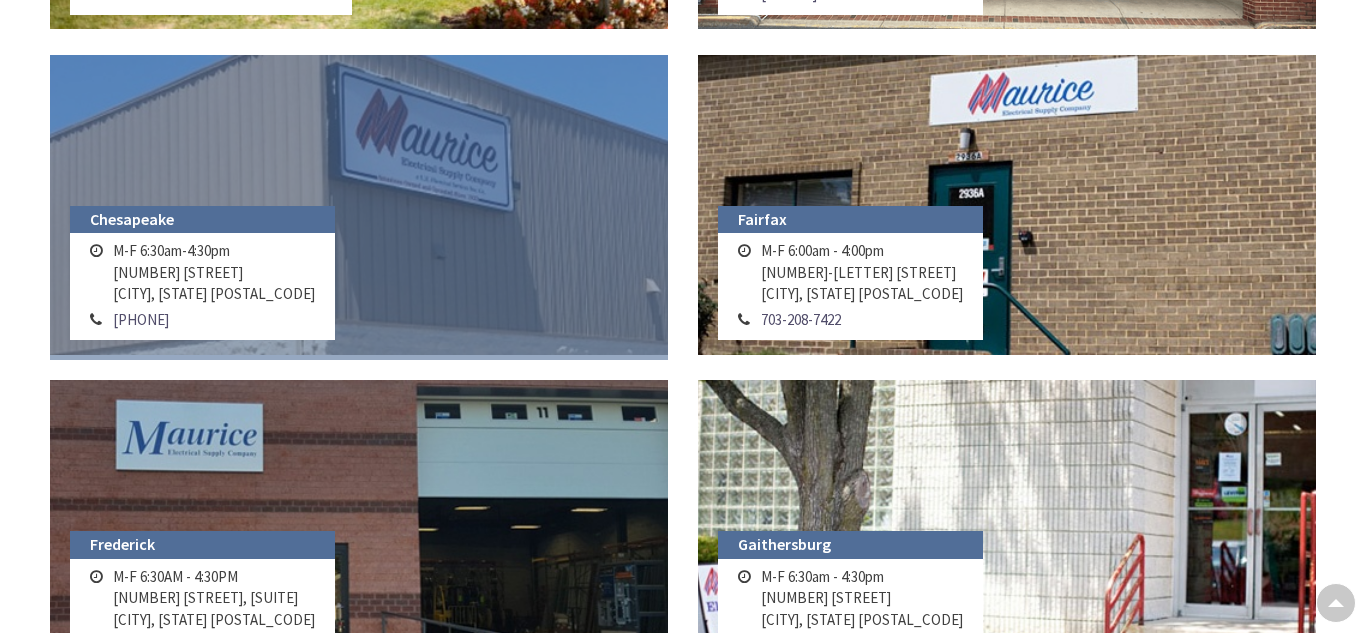 scroll, scrollTop: 0, scrollLeft: 0, axis: both 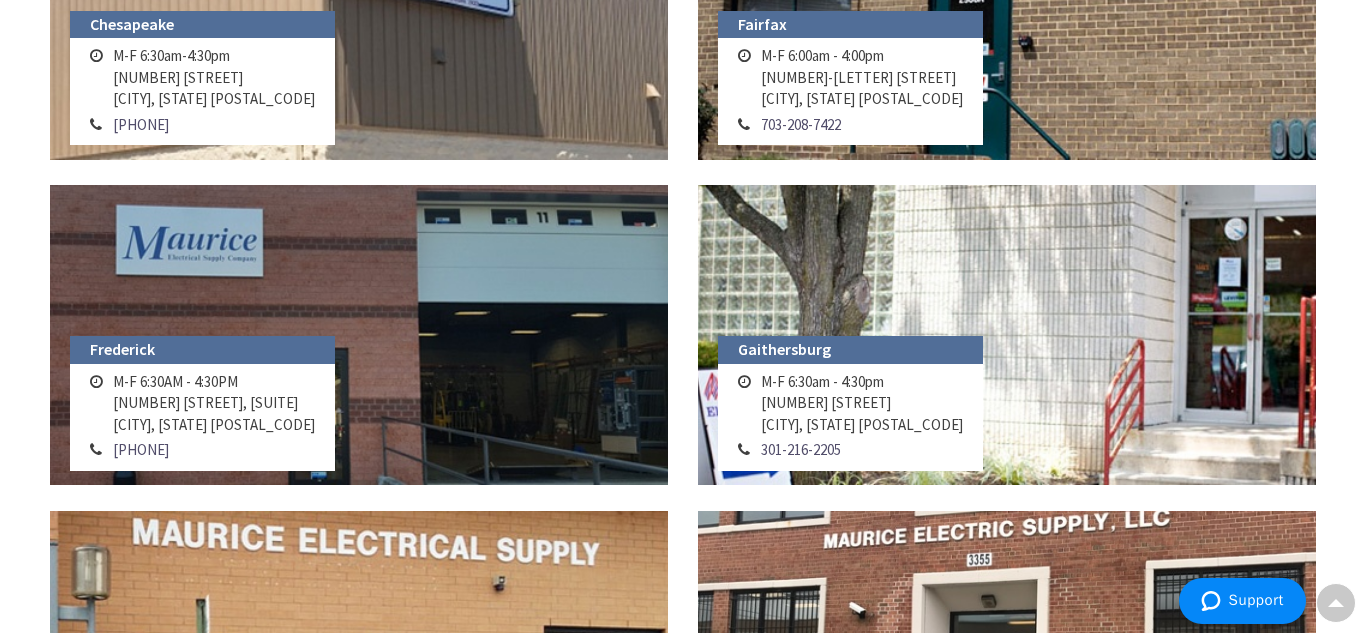 click on "Frederick" at bounding box center (202, 350) 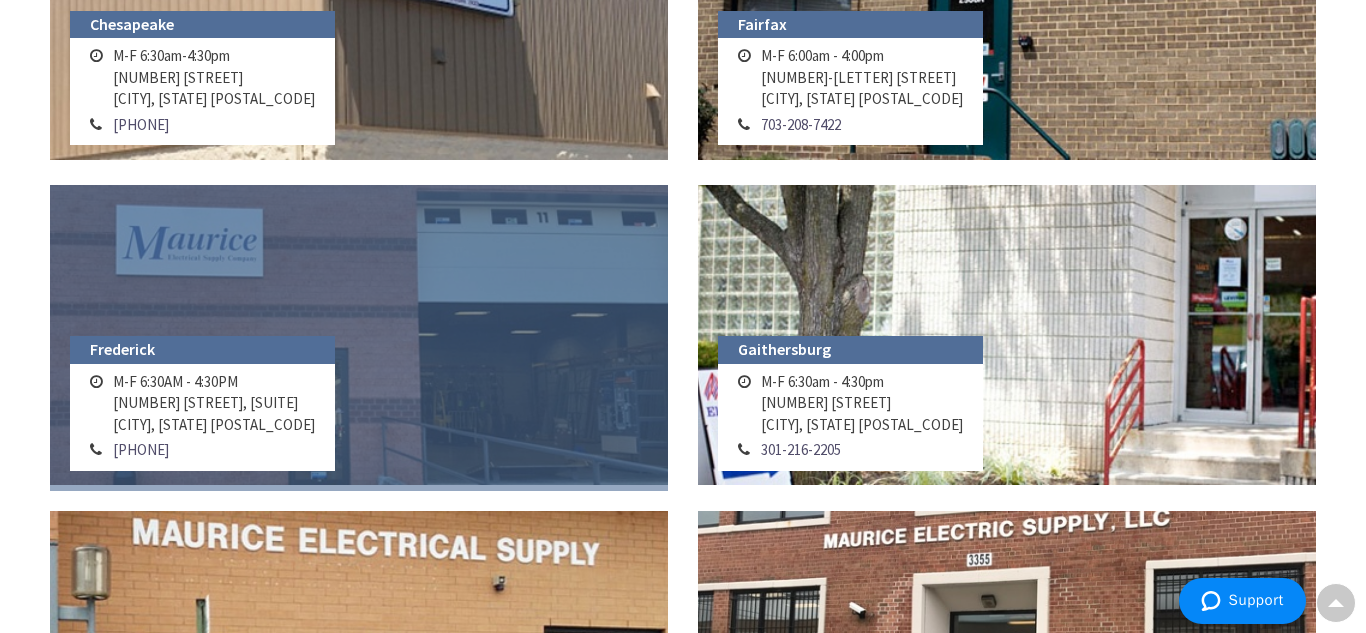 click at bounding box center (359, 335) 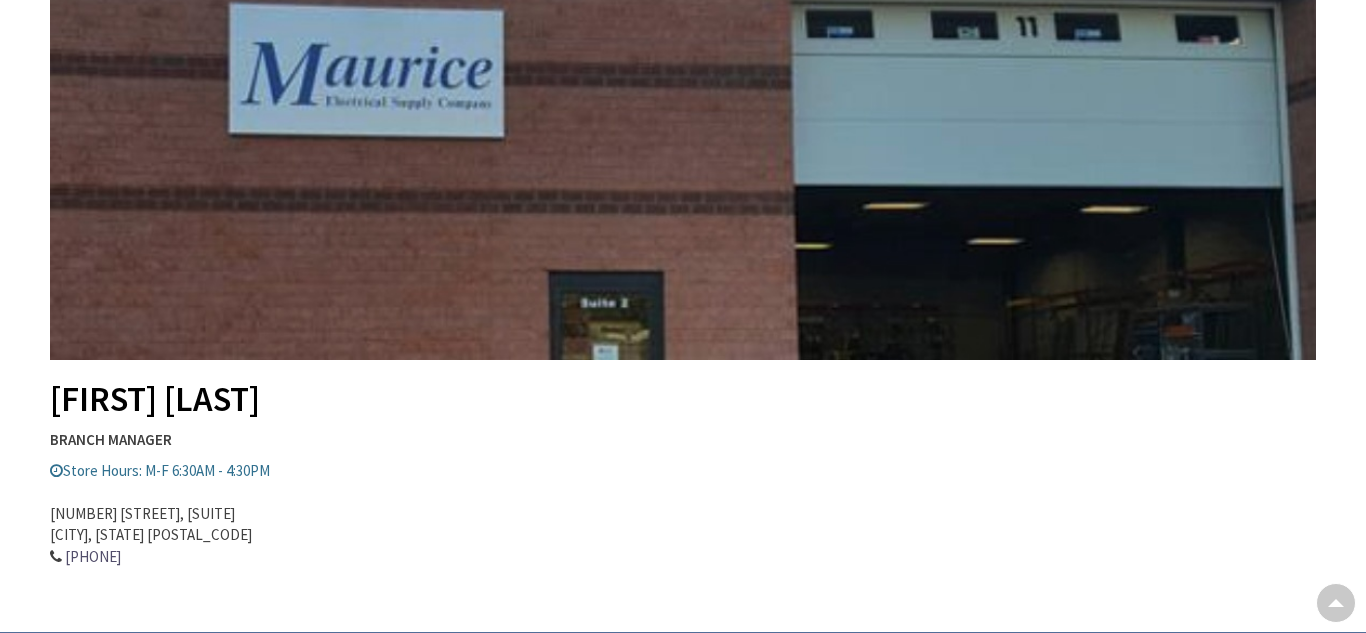 scroll, scrollTop: 0, scrollLeft: 0, axis: both 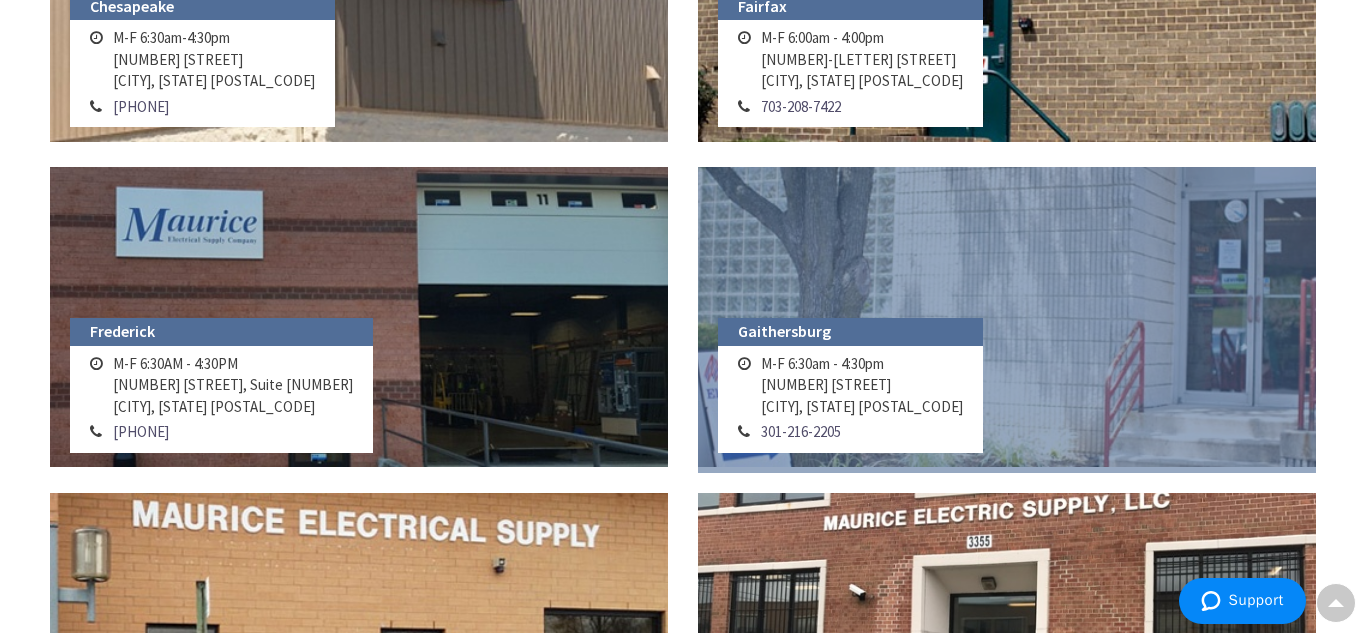 click at bounding box center (1007, 317) 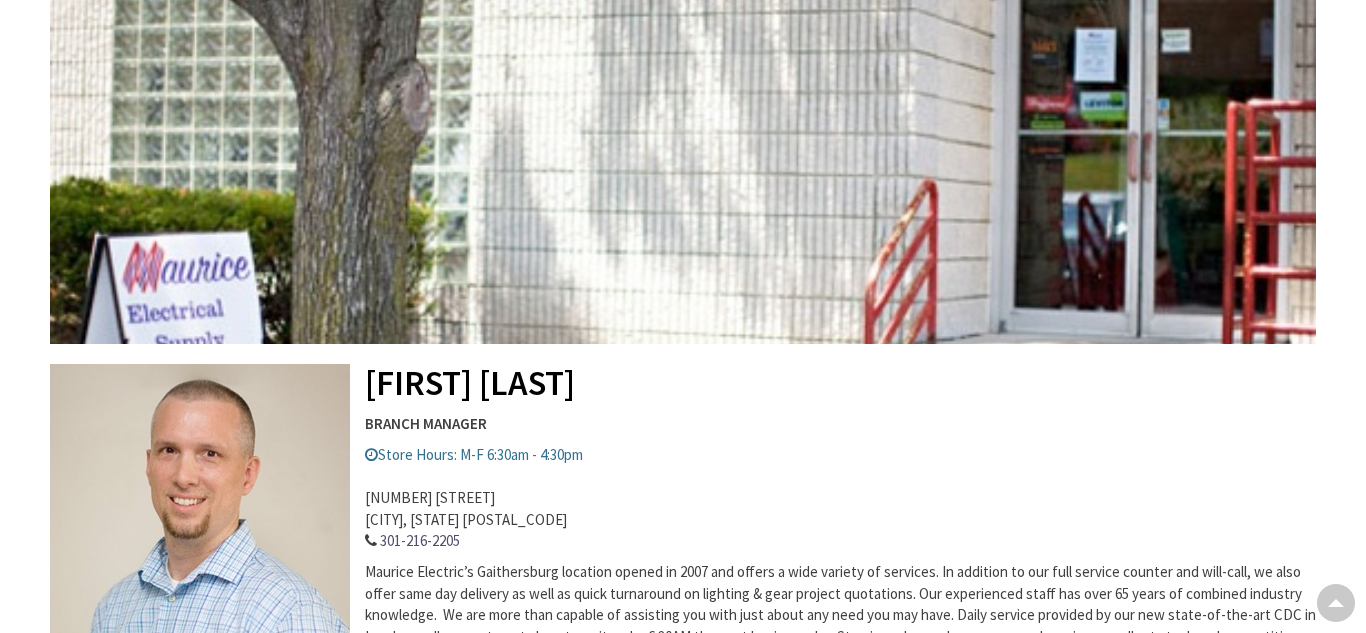 scroll, scrollTop: 0, scrollLeft: 0, axis: both 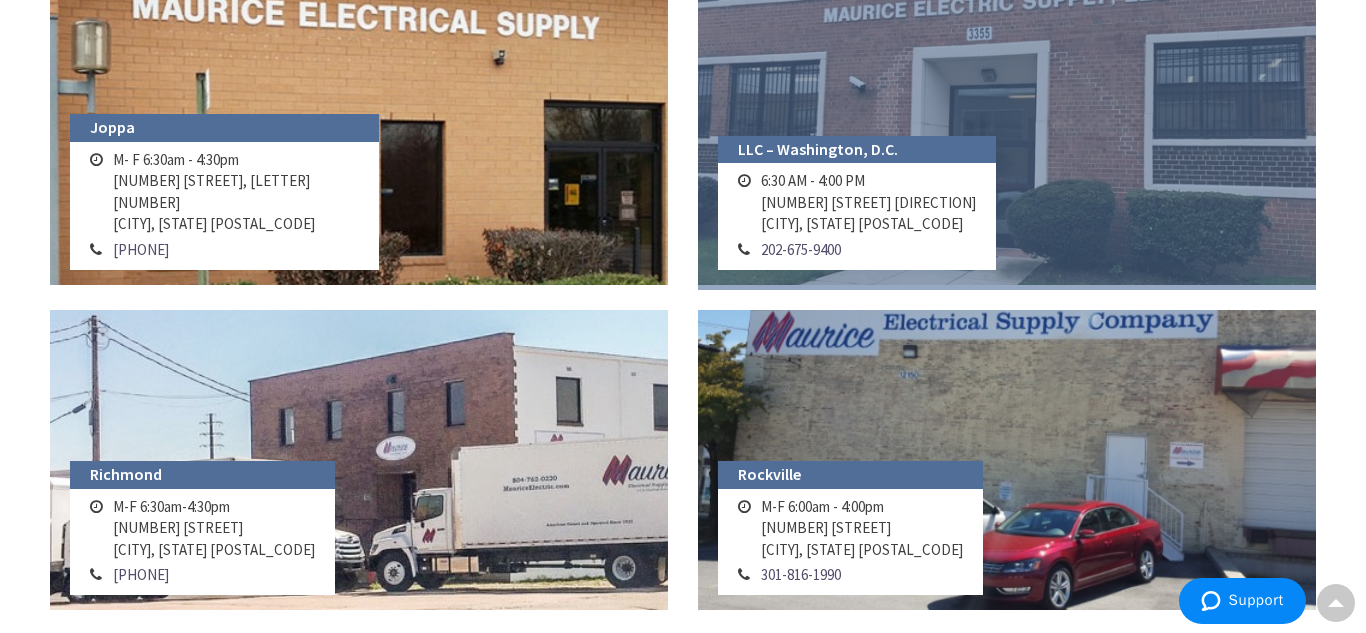 click at bounding box center [1007, 135] 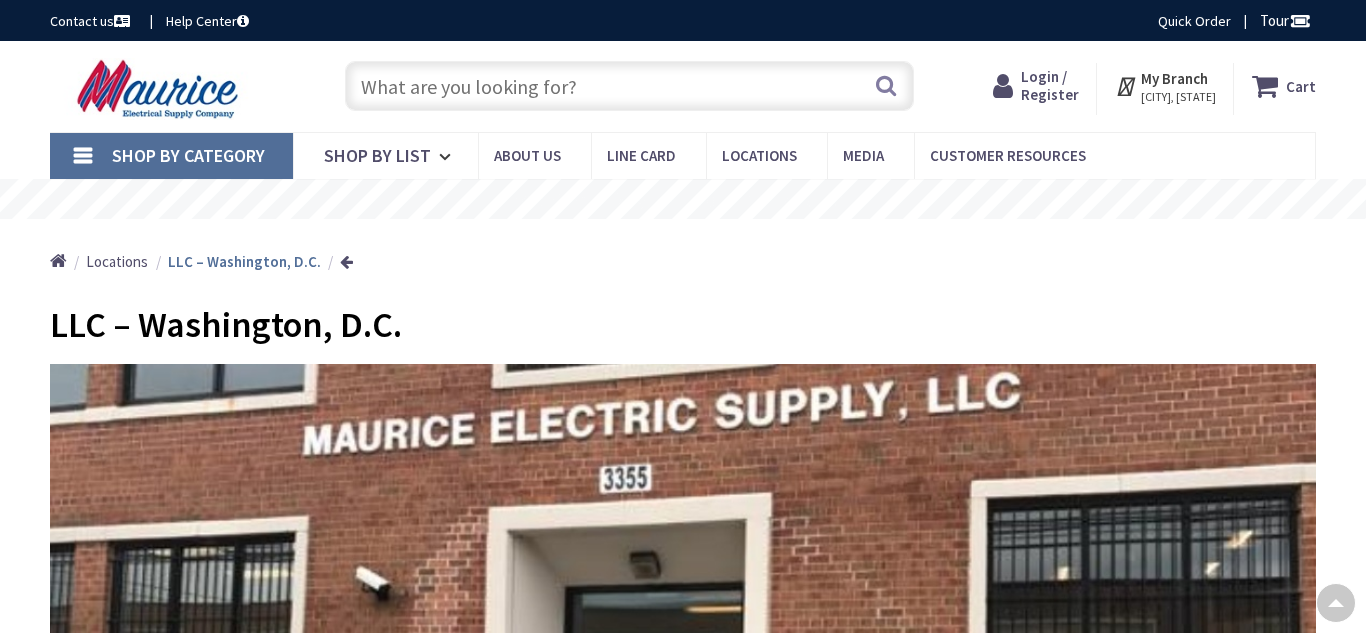 scroll, scrollTop: 510, scrollLeft: 0, axis: vertical 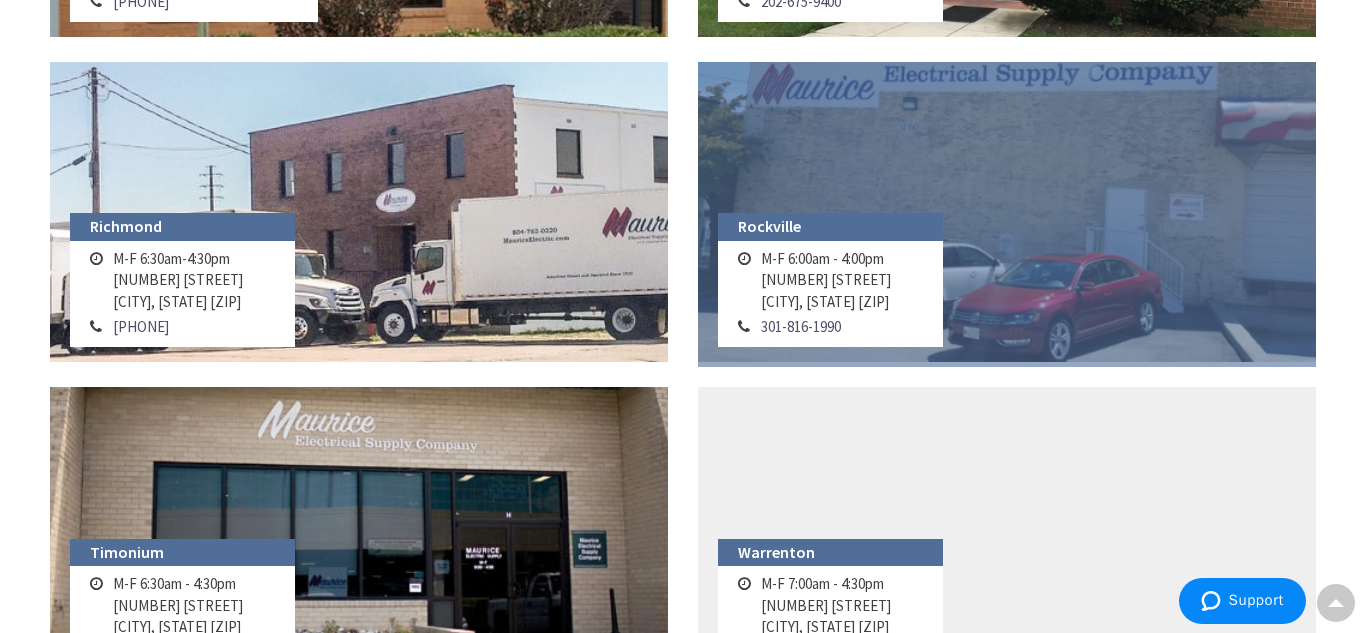 click at bounding box center [1007, 212] 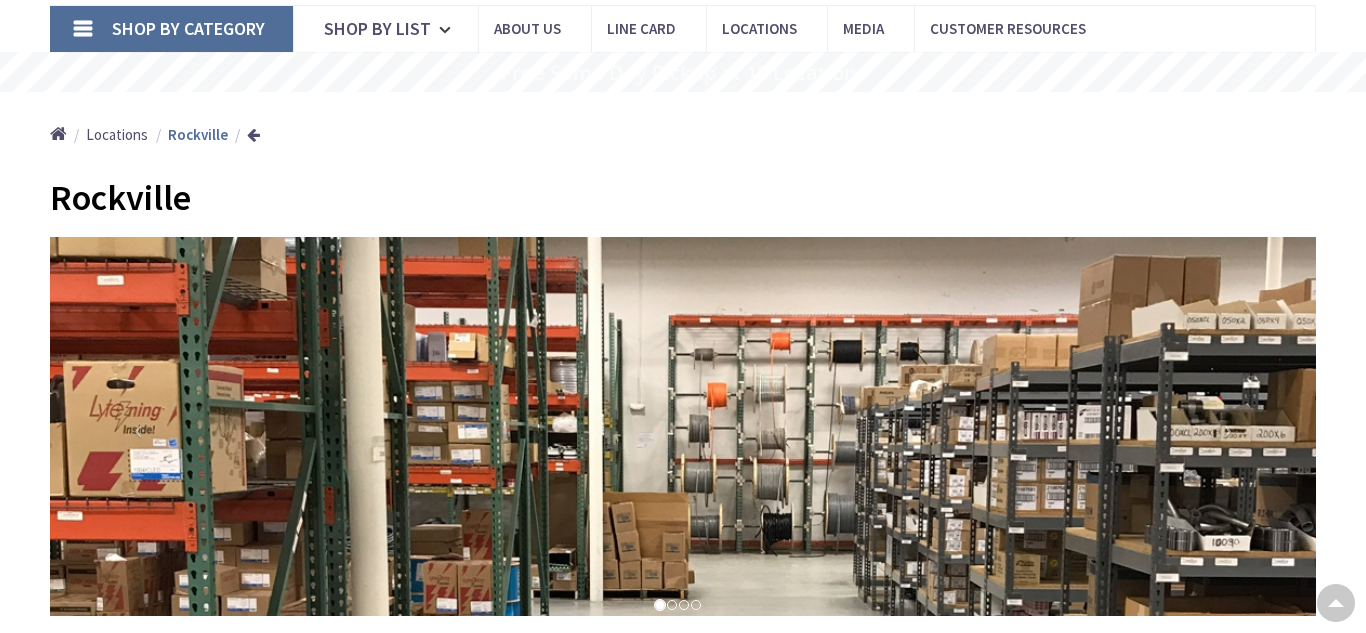 scroll, scrollTop: 127, scrollLeft: 0, axis: vertical 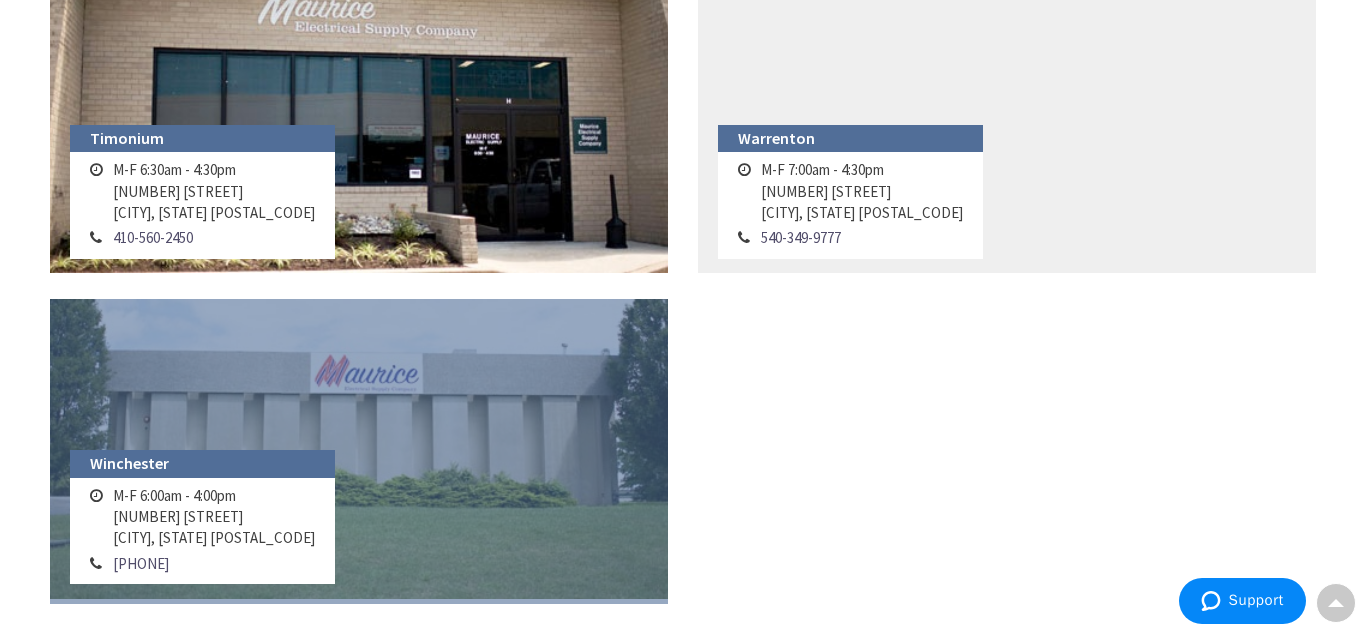 click at bounding box center (359, 449) 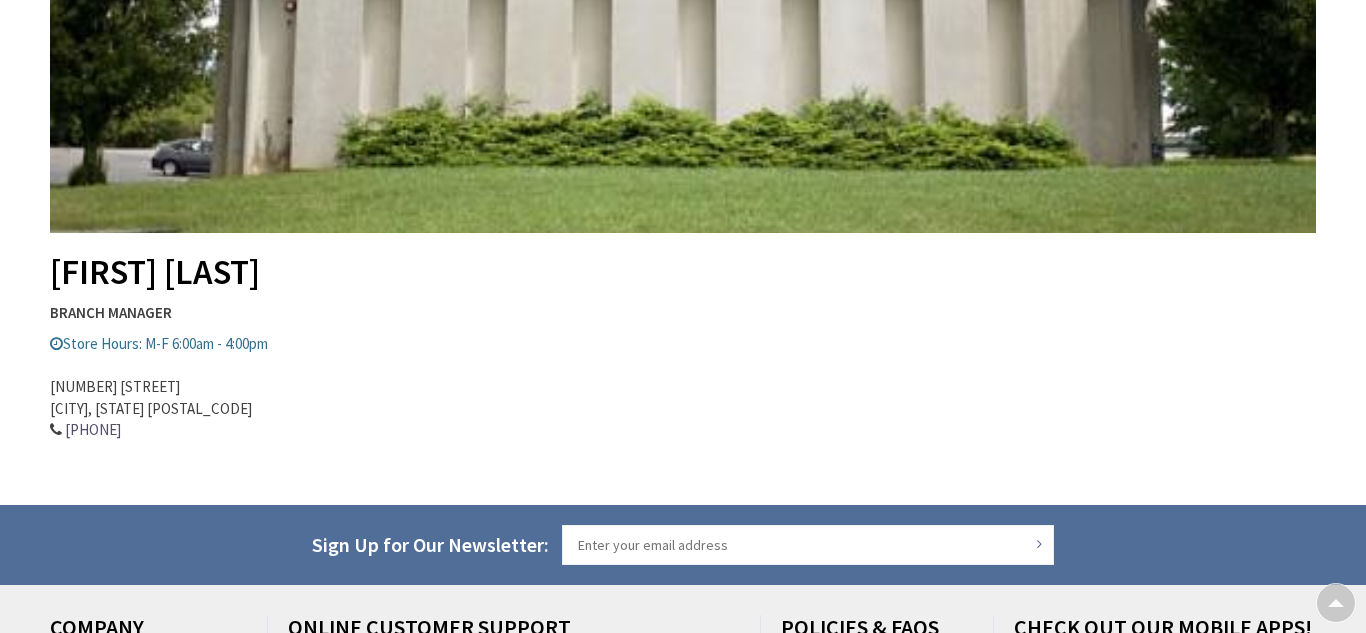 scroll, scrollTop: 581, scrollLeft: 0, axis: vertical 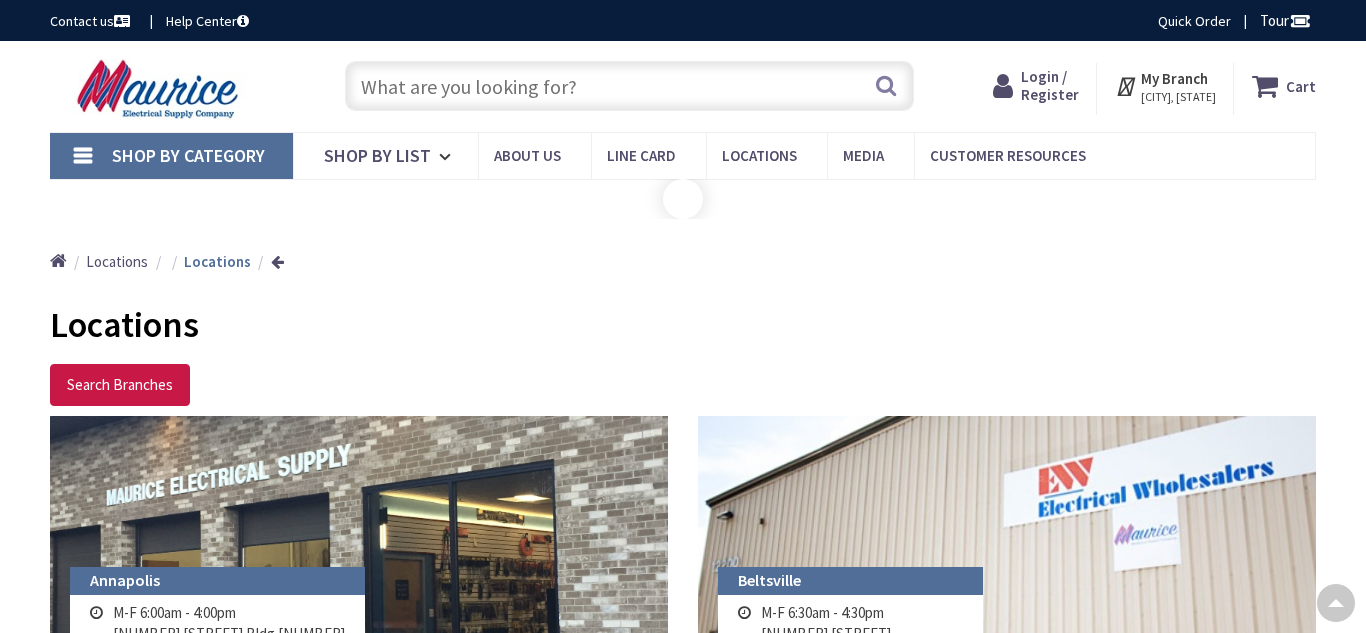 click at bounding box center [1007, 2518] 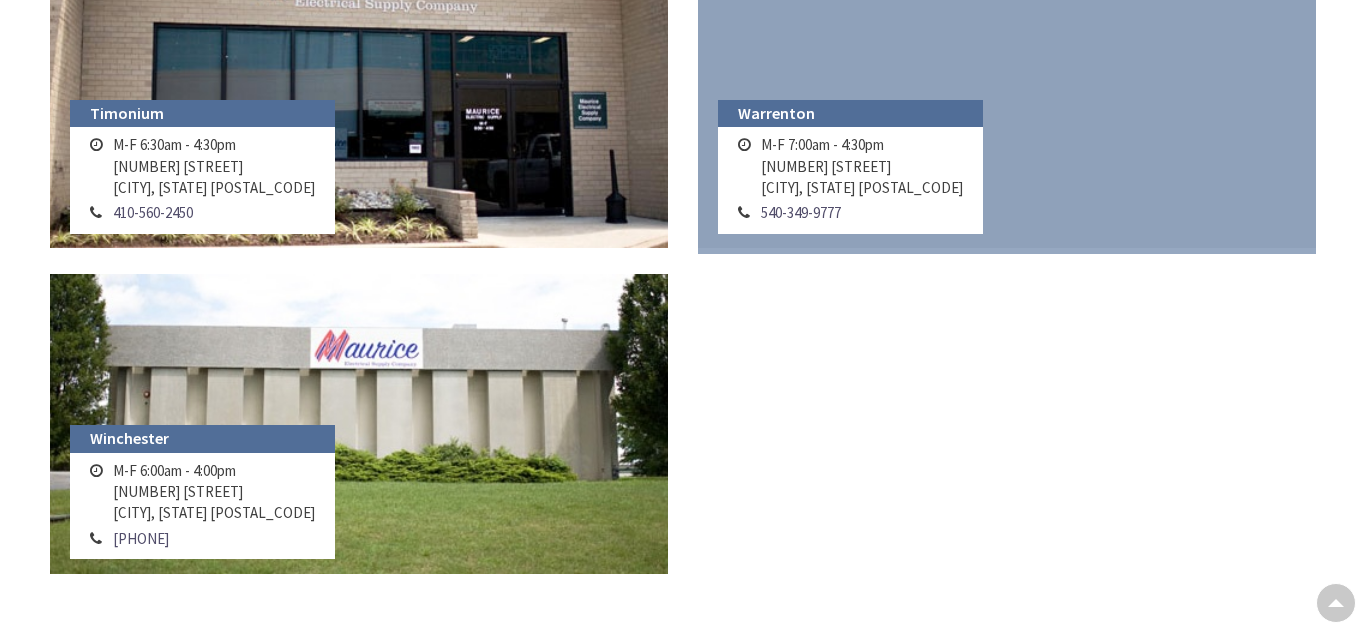 scroll, scrollTop: 2420, scrollLeft: 0, axis: vertical 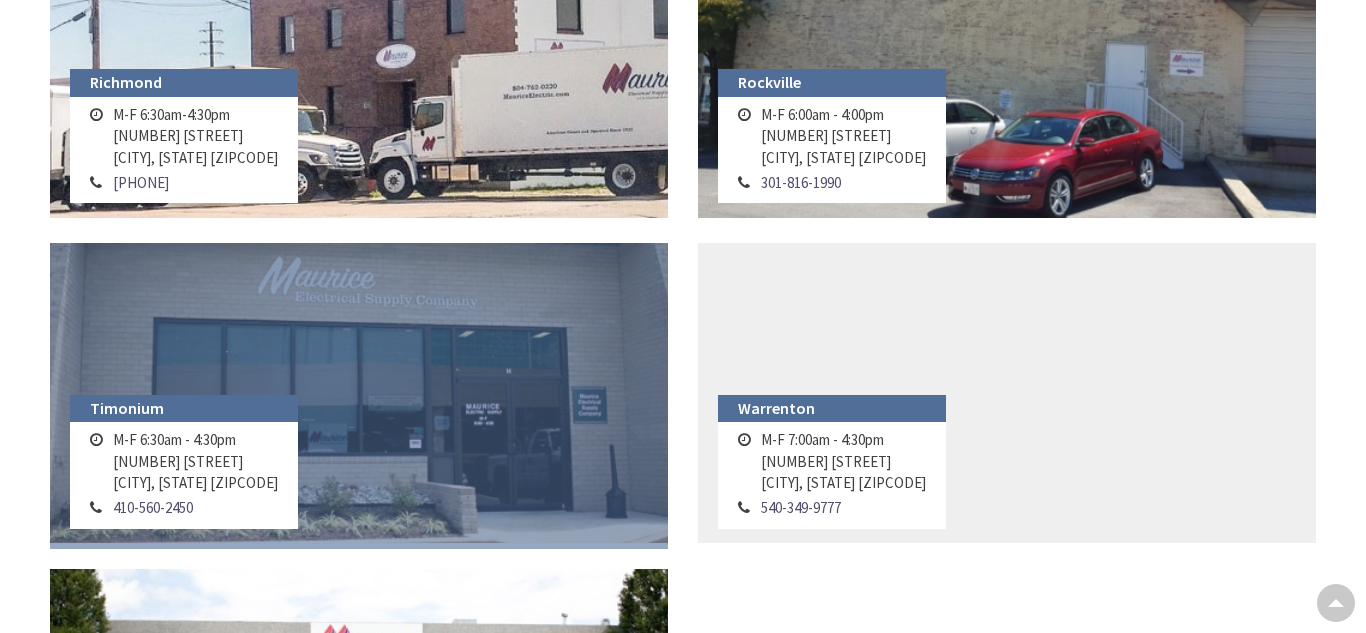 click at bounding box center (359, 393) 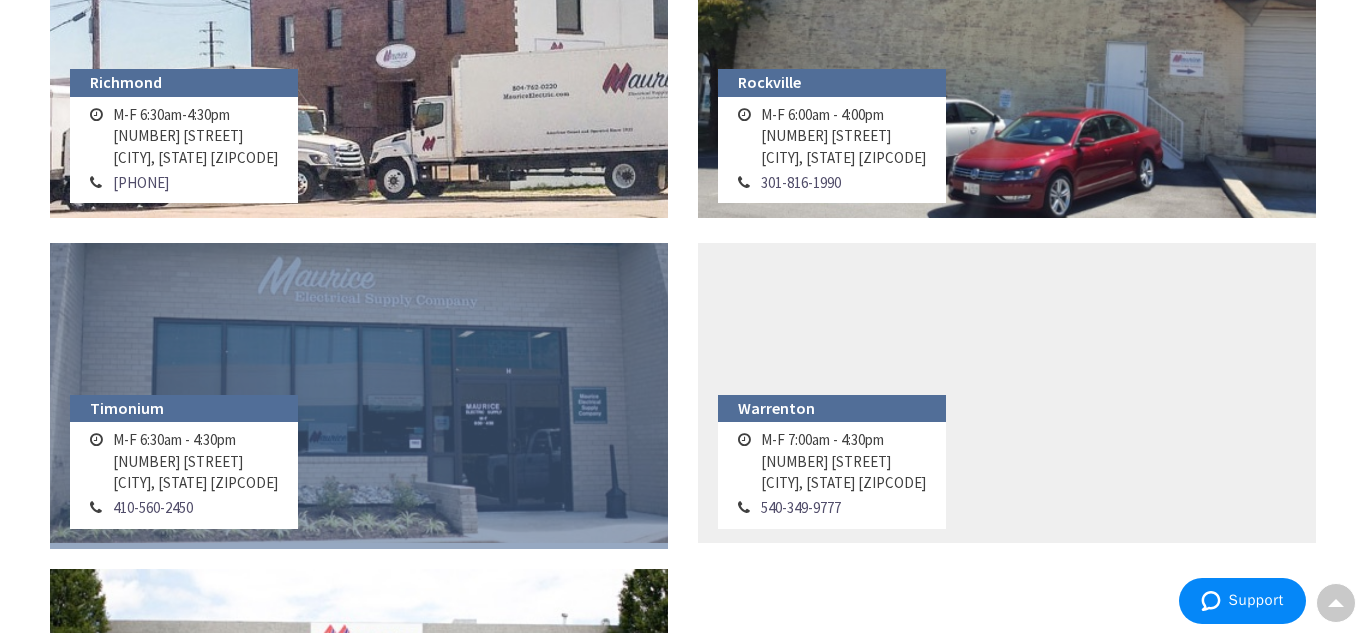 scroll, scrollTop: 0, scrollLeft: 0, axis: both 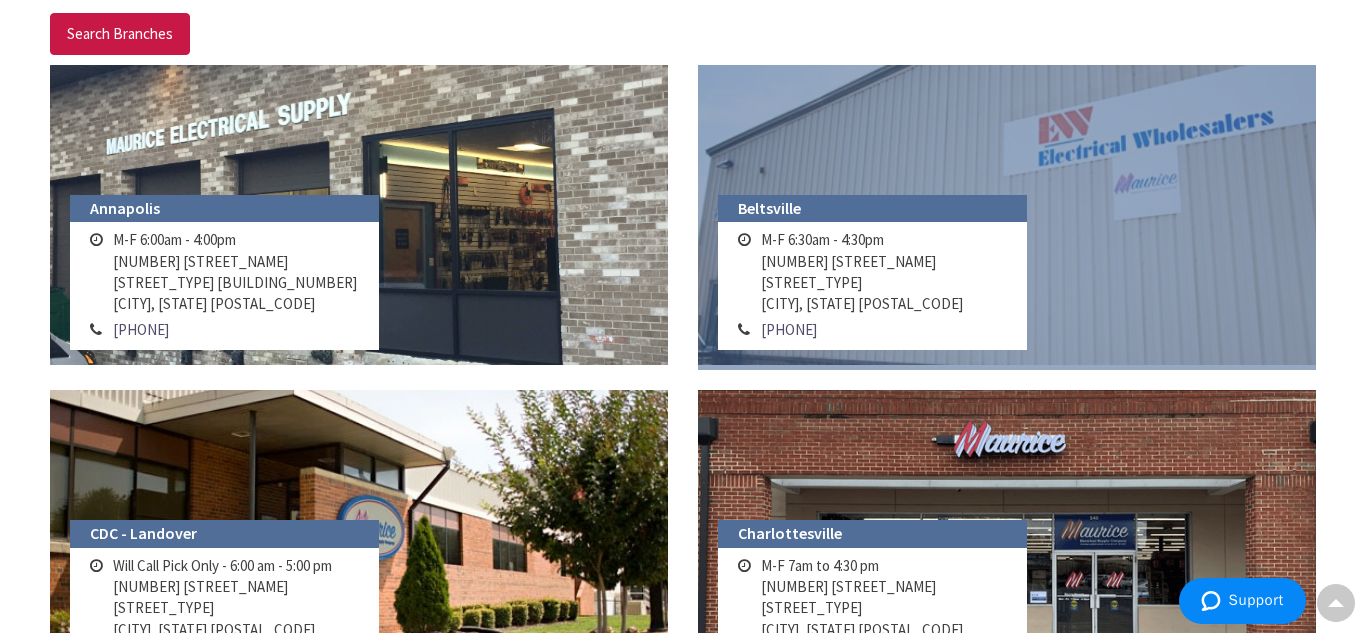 click at bounding box center [1007, 215] 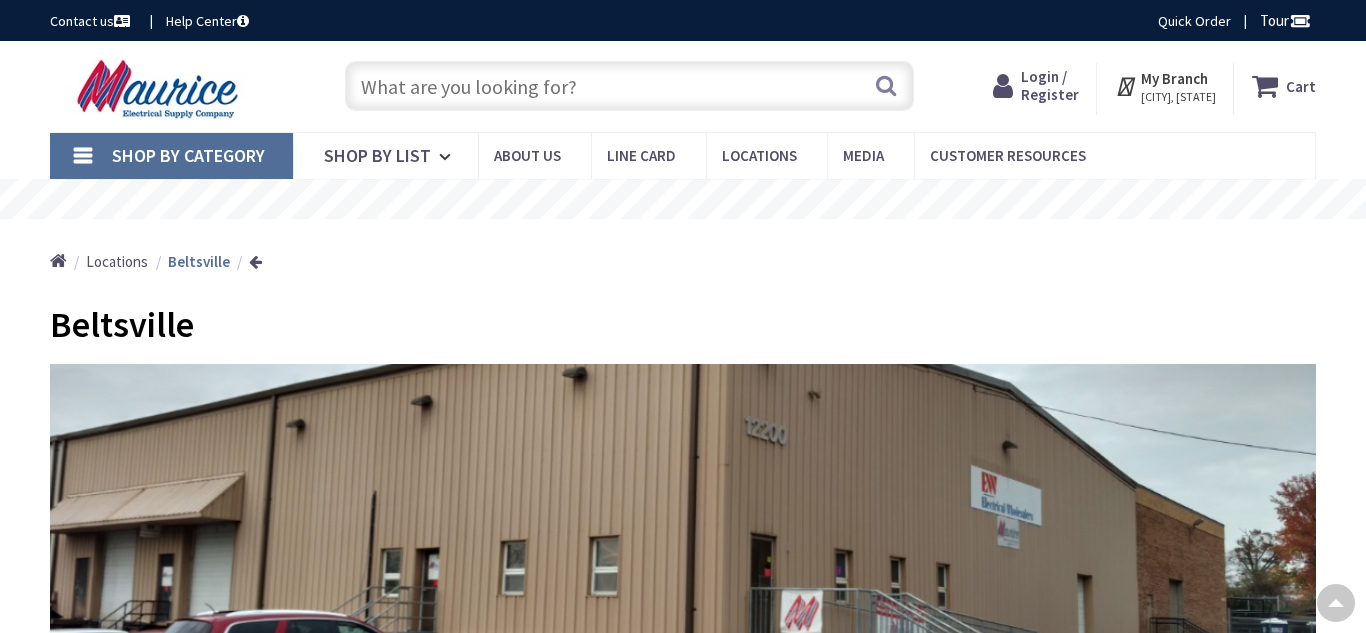 scroll, scrollTop: 583, scrollLeft: 0, axis: vertical 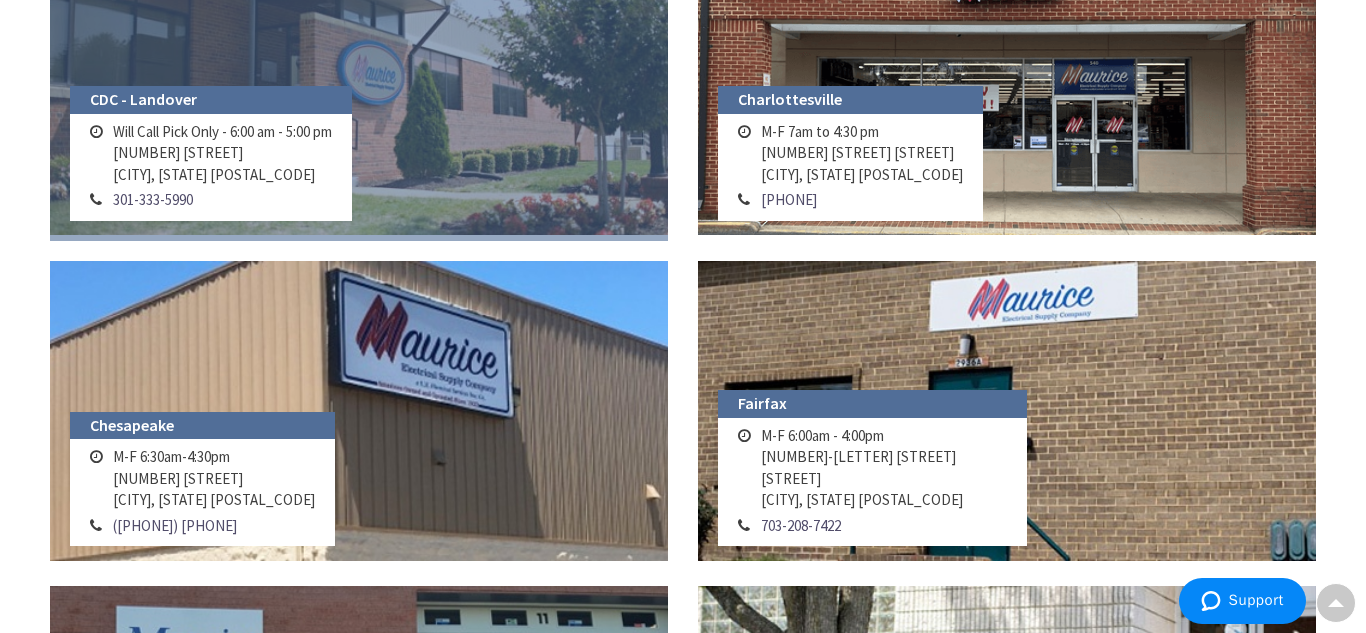 click at bounding box center [359, 85] 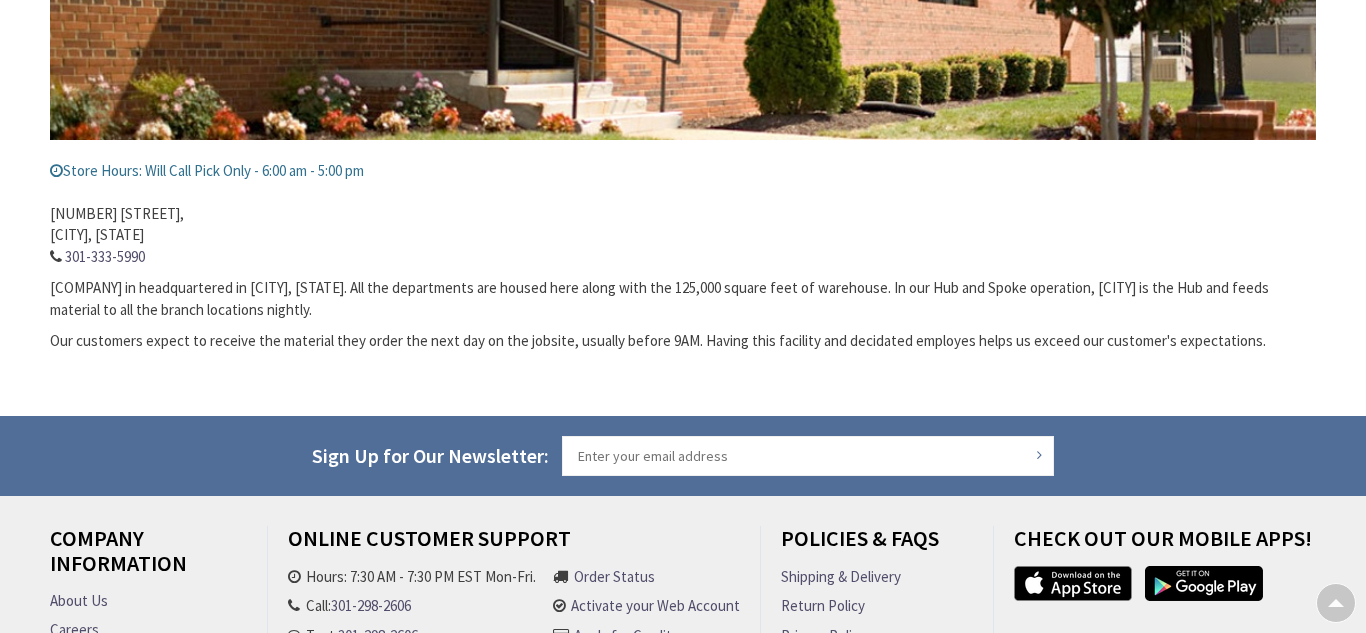 scroll, scrollTop: 623, scrollLeft: 0, axis: vertical 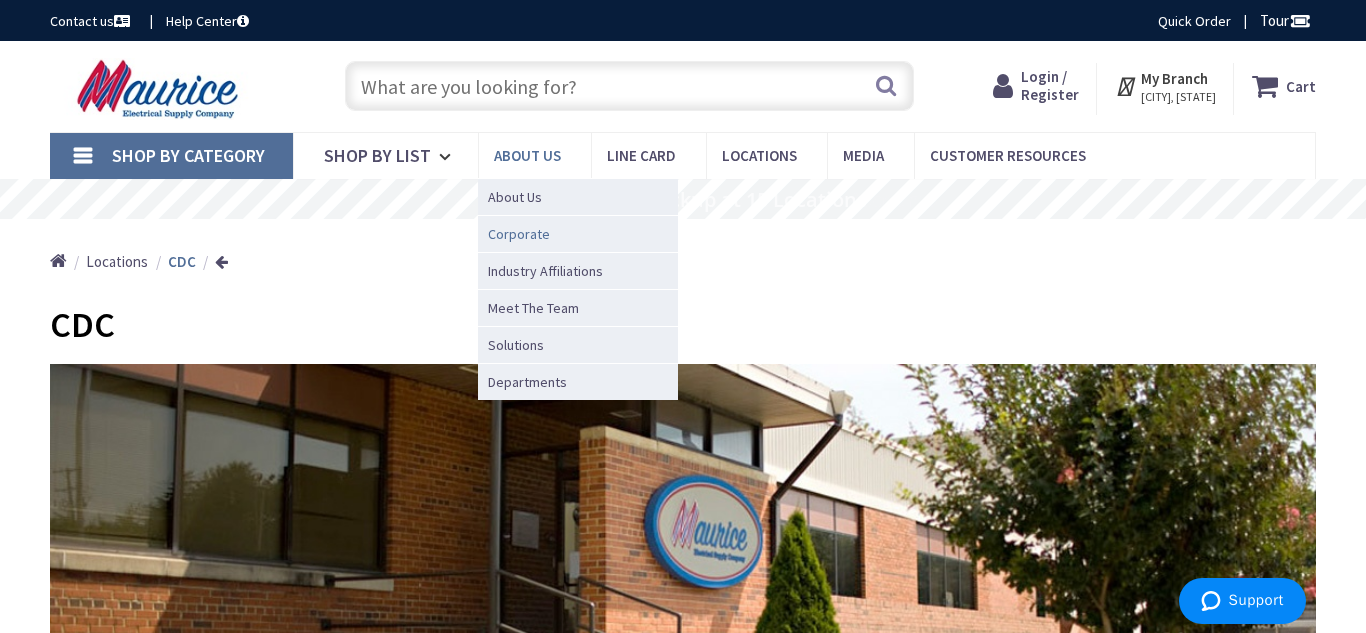 click on "Corporate" at bounding box center (519, 234) 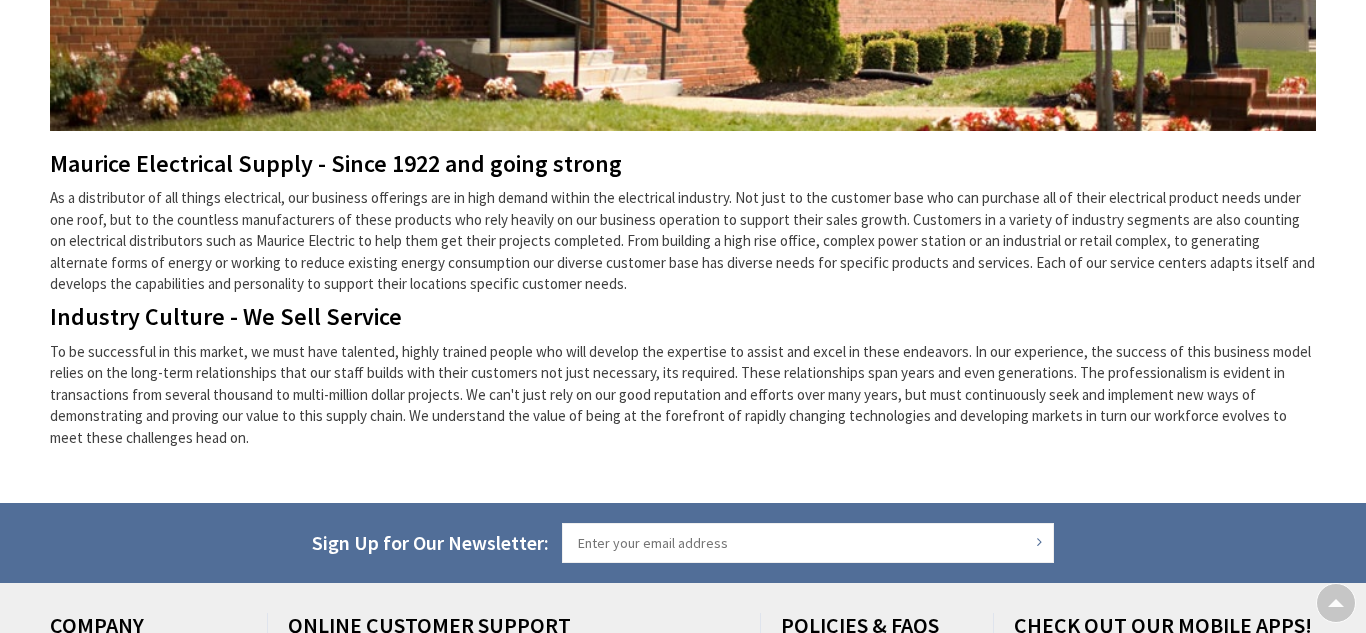 scroll, scrollTop: 655, scrollLeft: 0, axis: vertical 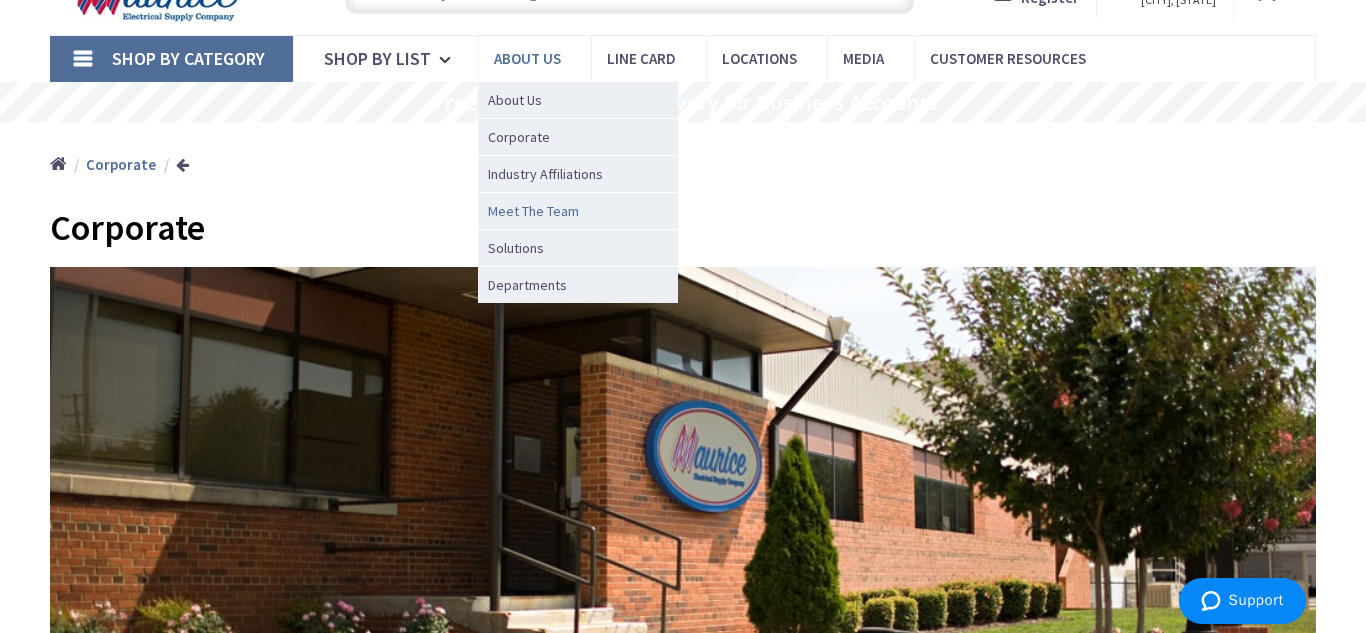click on "Meet The Team" at bounding box center (533, 211) 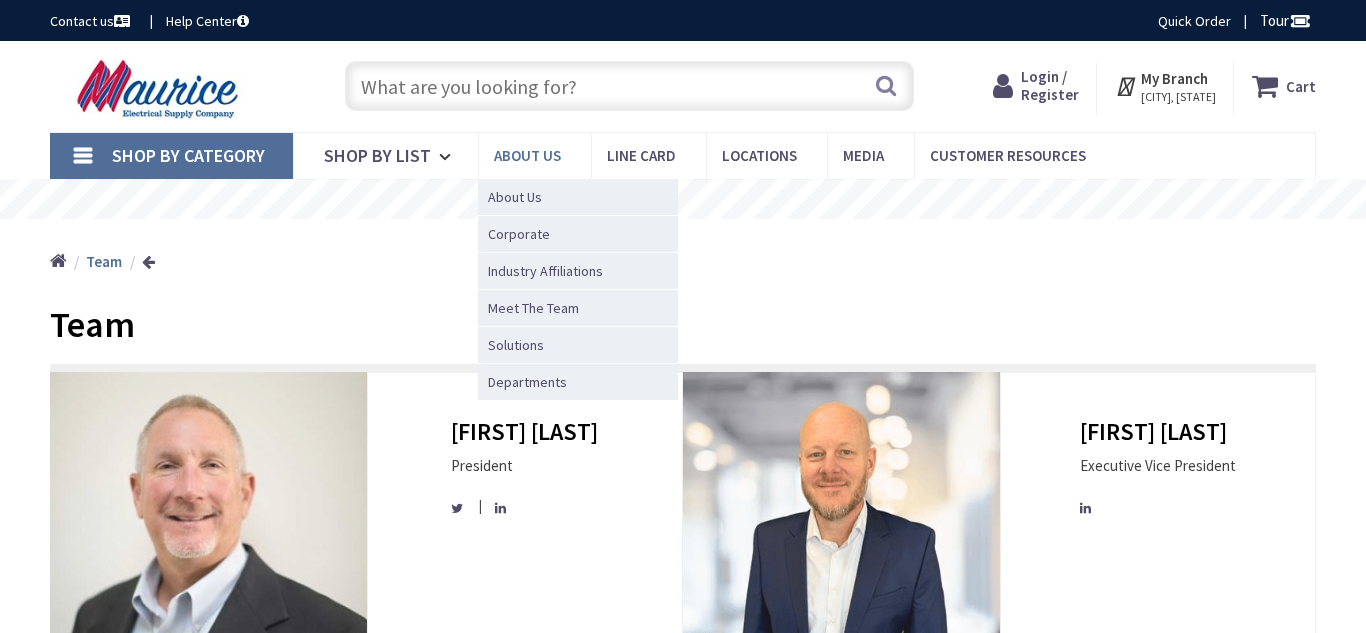scroll, scrollTop: 0, scrollLeft: 0, axis: both 